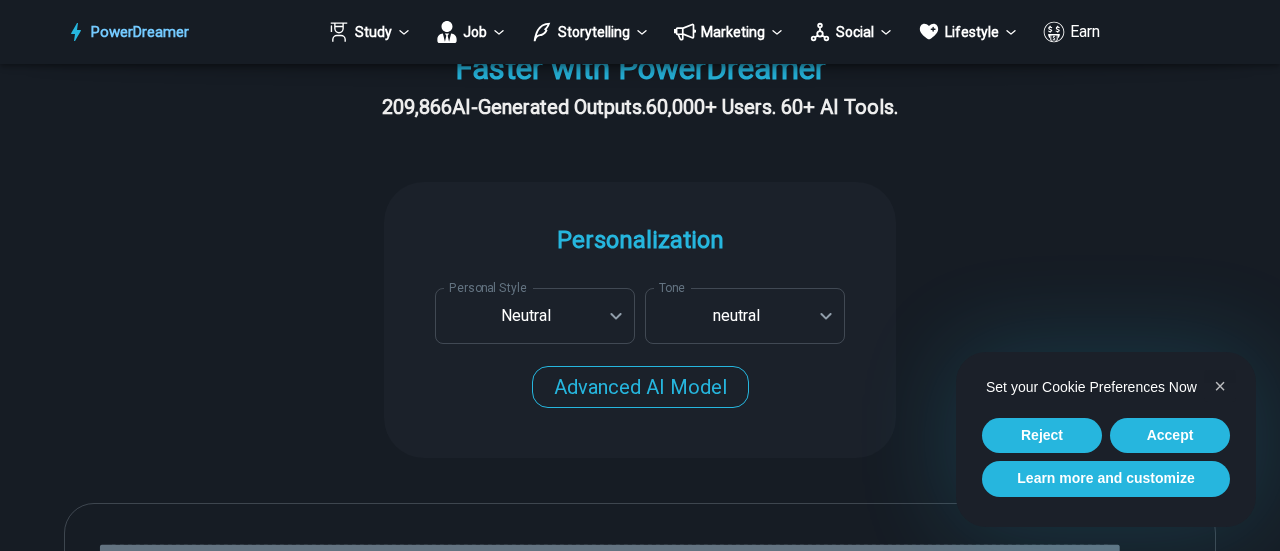 scroll, scrollTop: 400, scrollLeft: 0, axis: vertical 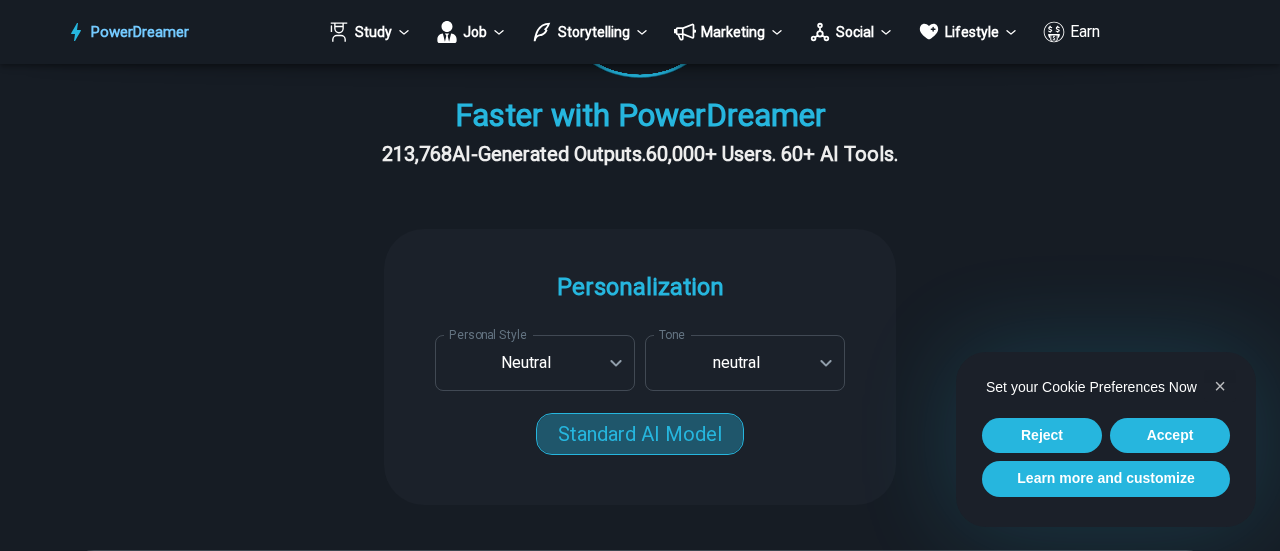 click on "Standard AI Model" at bounding box center (640, 434) 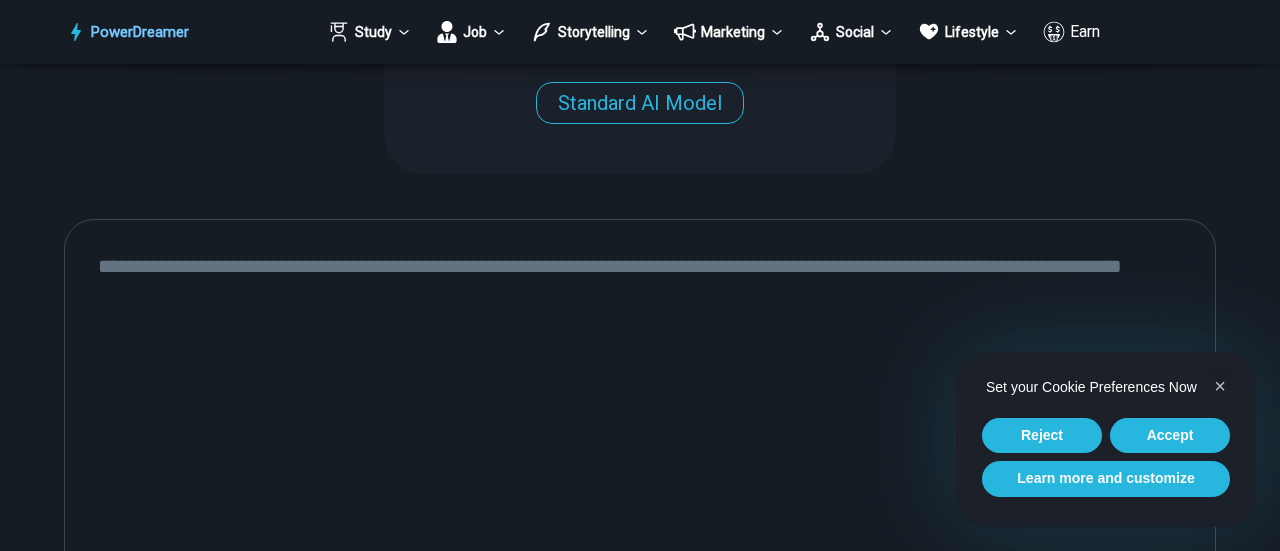 scroll, scrollTop: 700, scrollLeft: 0, axis: vertical 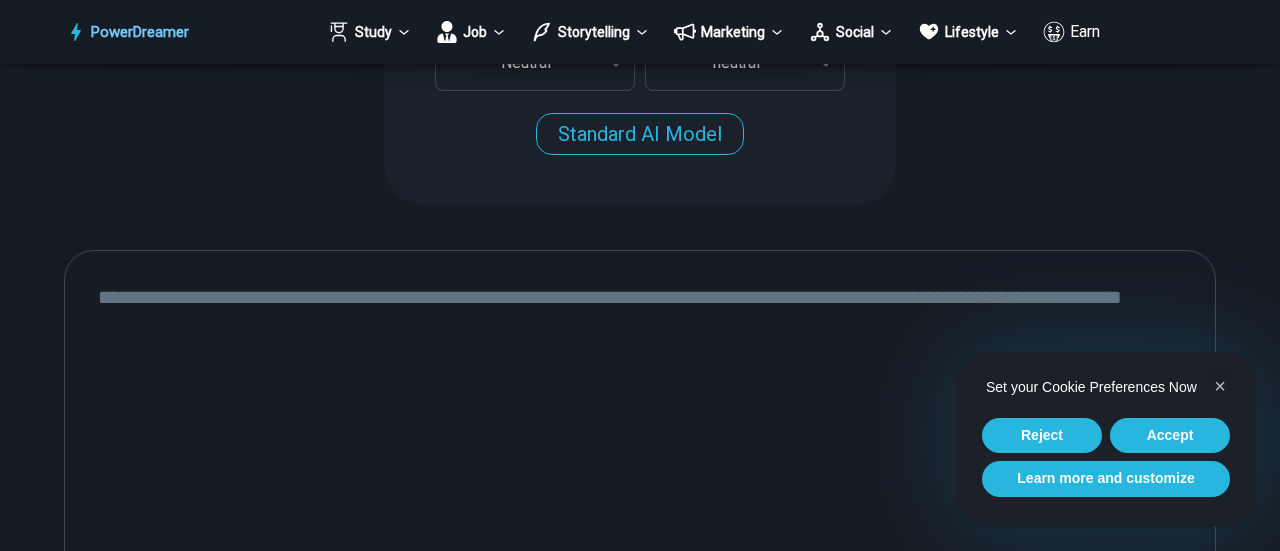 click on "* ​" at bounding box center [640, 516] 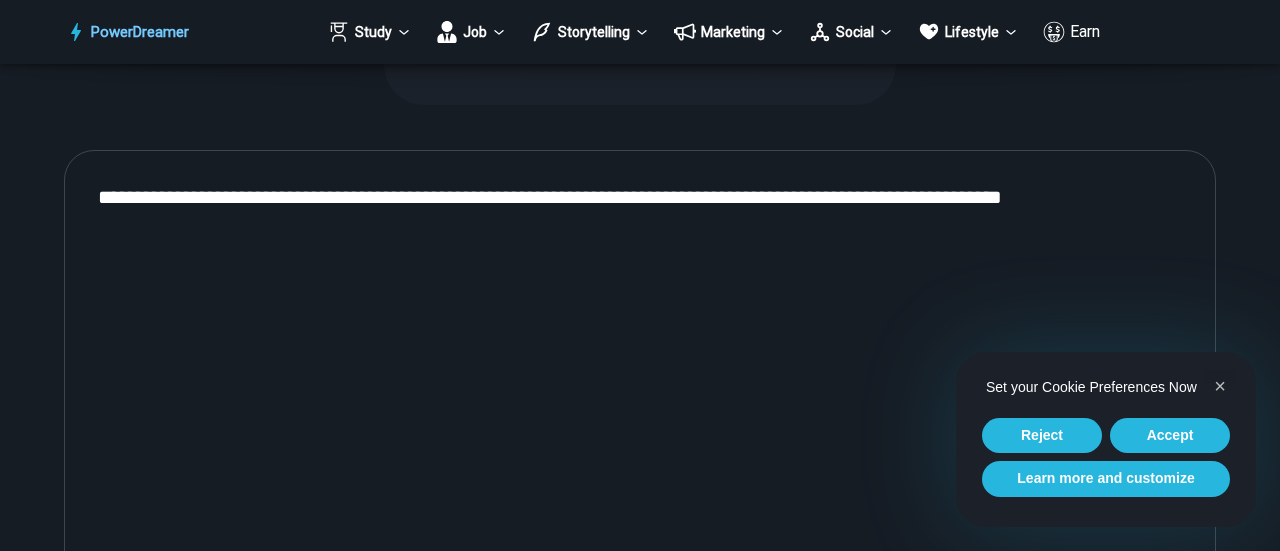 scroll, scrollTop: 900, scrollLeft: 0, axis: vertical 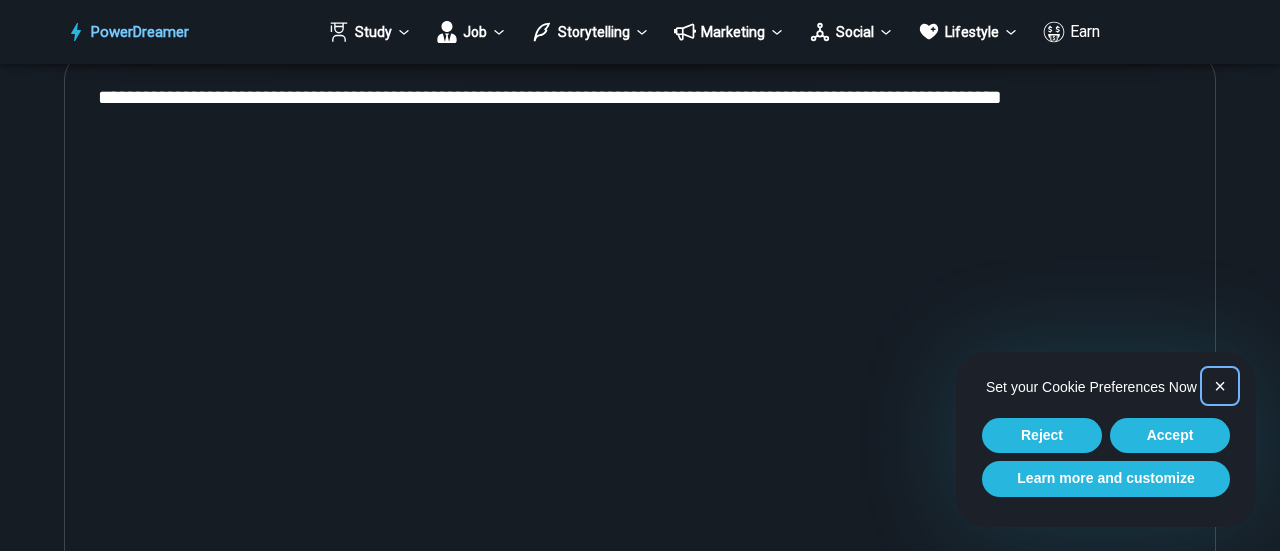 click on "×" at bounding box center [1220, 386] 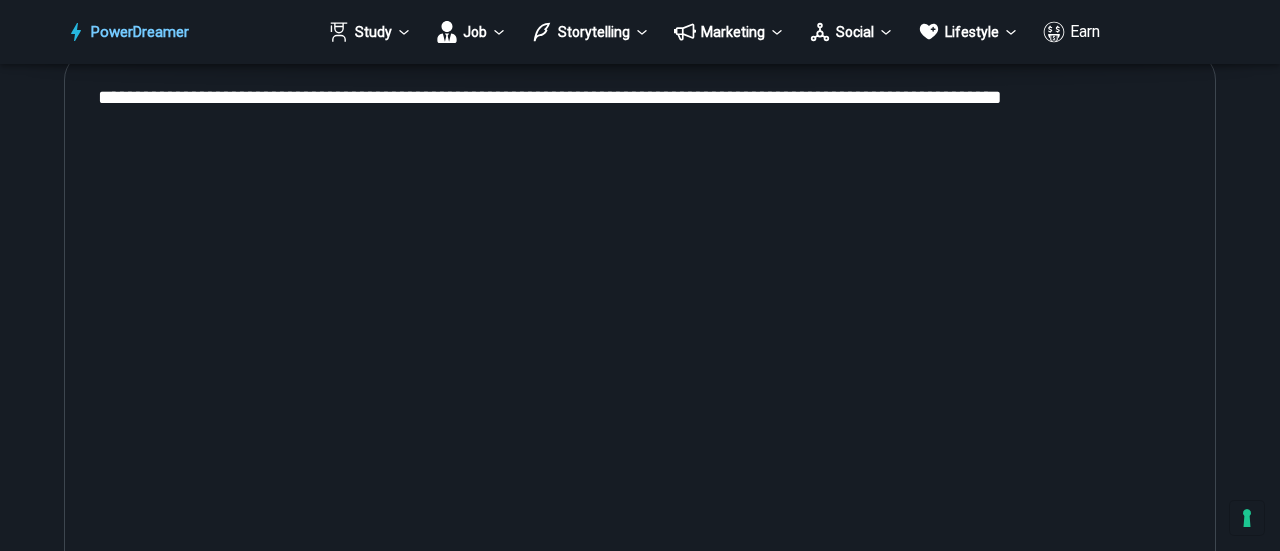 scroll, scrollTop: 800, scrollLeft: 0, axis: vertical 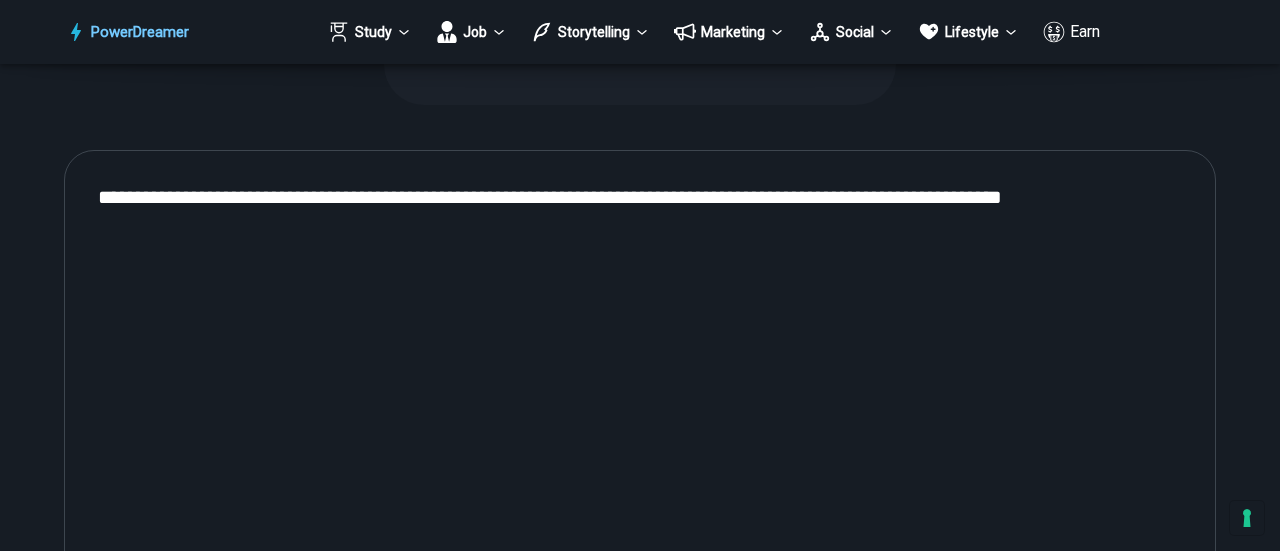click on "**********" at bounding box center (640, 416) 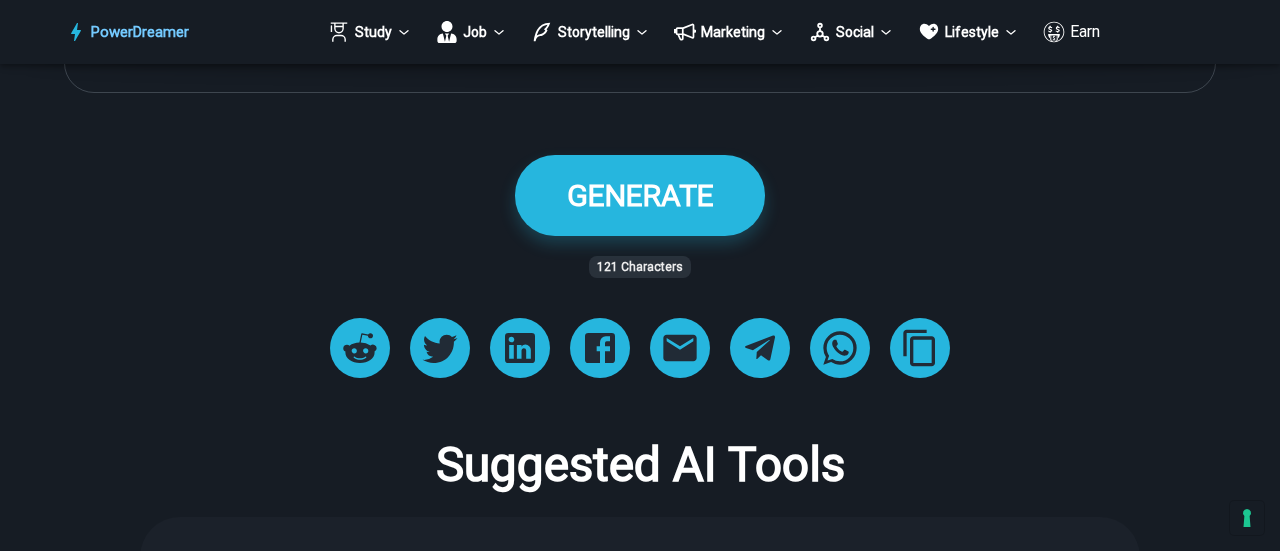 scroll, scrollTop: 1400, scrollLeft: 0, axis: vertical 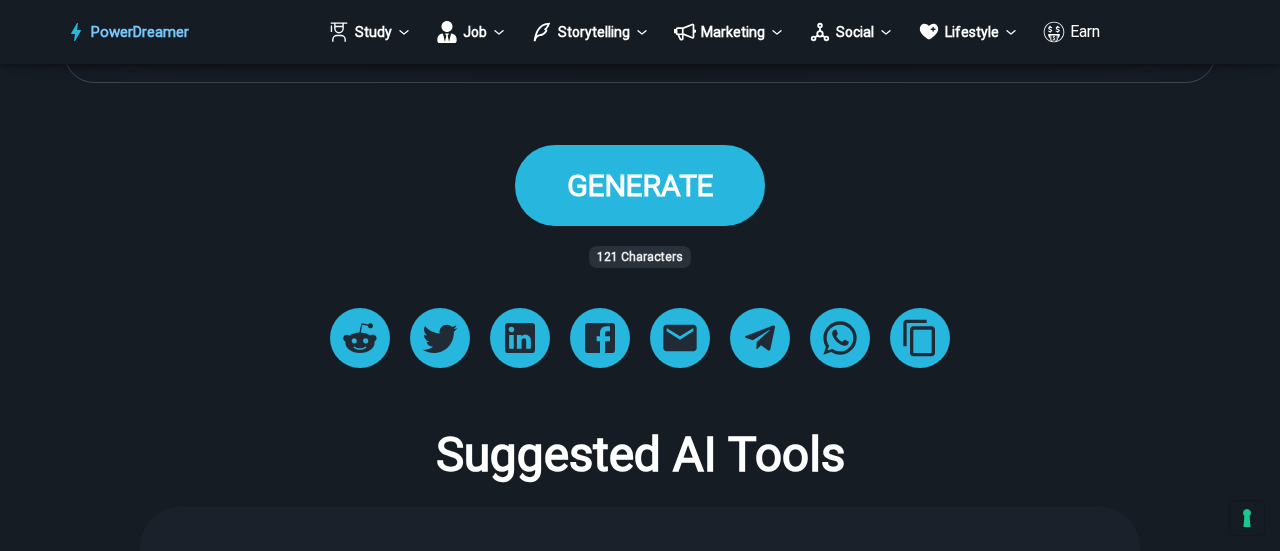 type on "**********" 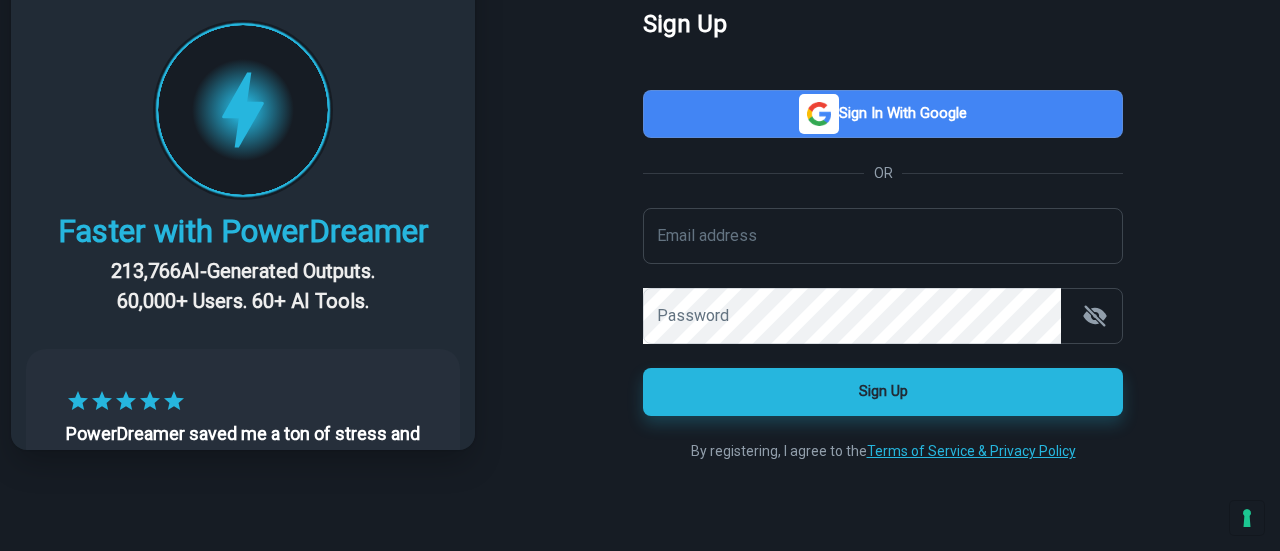 scroll, scrollTop: 0, scrollLeft: 0, axis: both 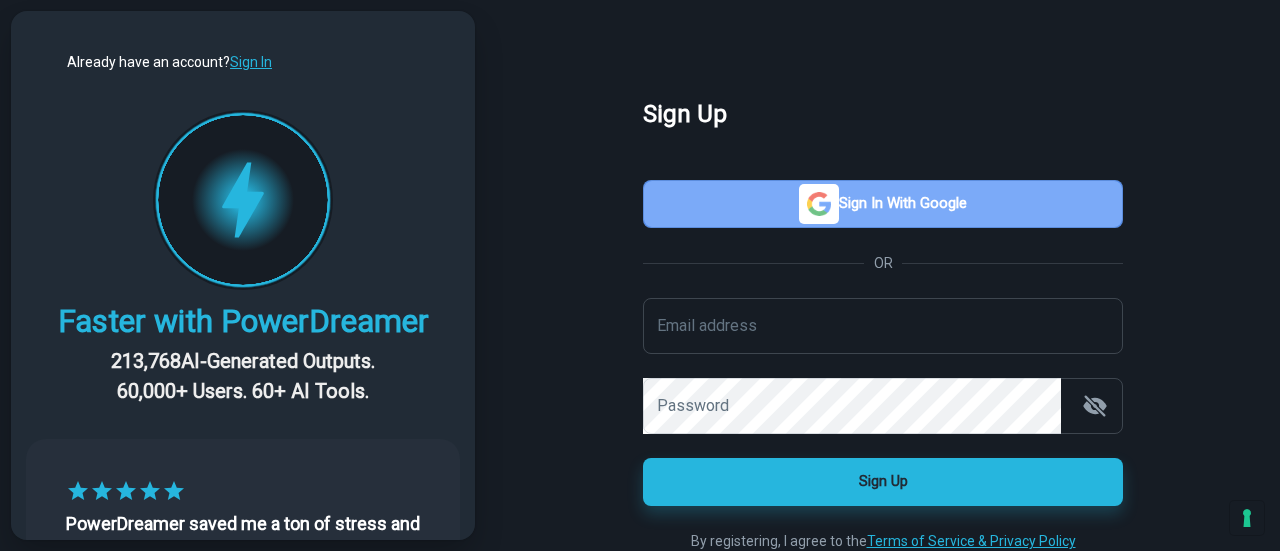click at bounding box center [819, 204] 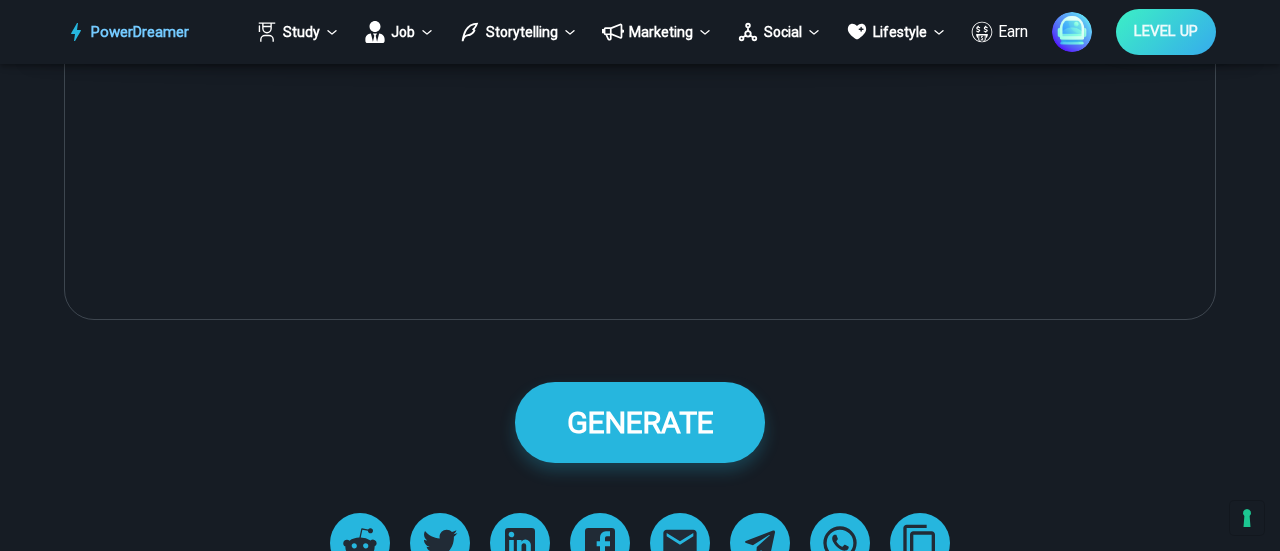 scroll, scrollTop: 1400, scrollLeft: 0, axis: vertical 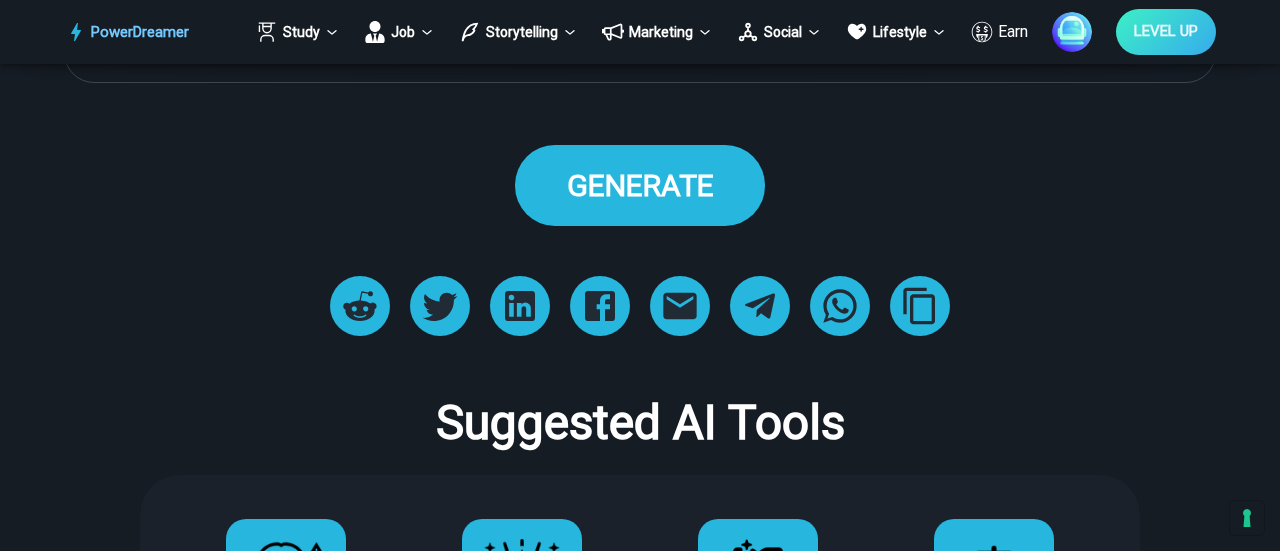 click on "GENERATE" at bounding box center [640, 185] 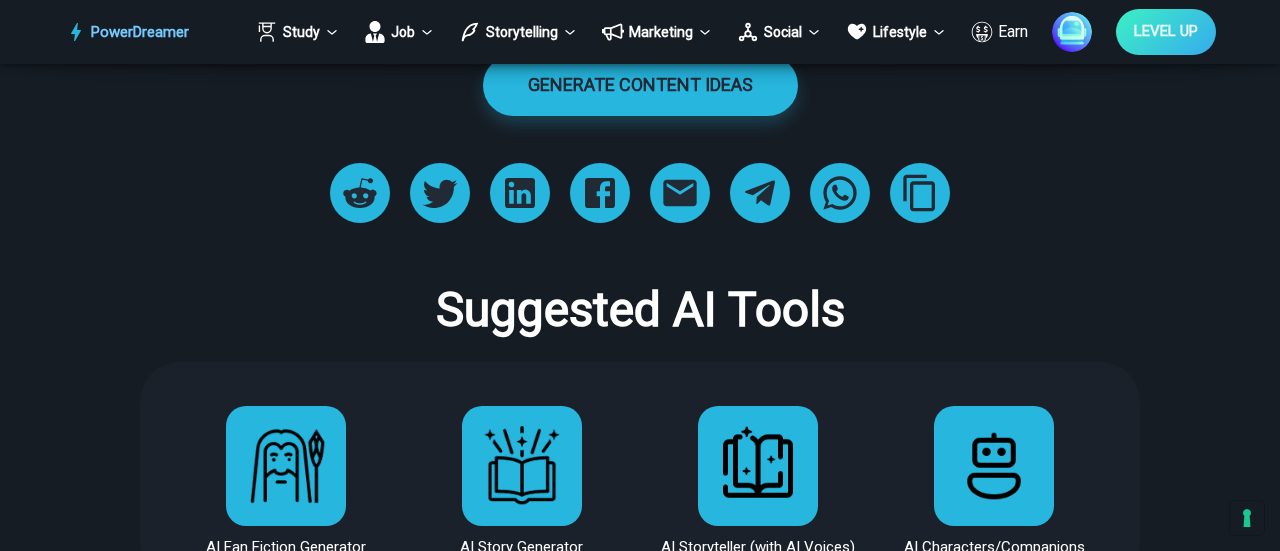 scroll, scrollTop: 2000, scrollLeft: 0, axis: vertical 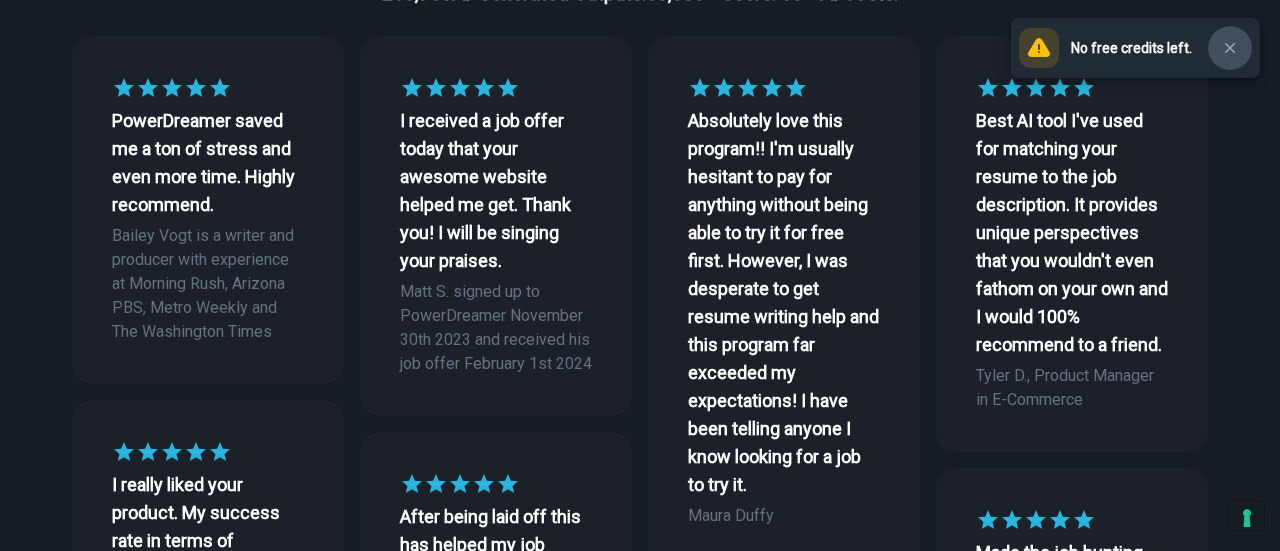 click at bounding box center (1230, 48) 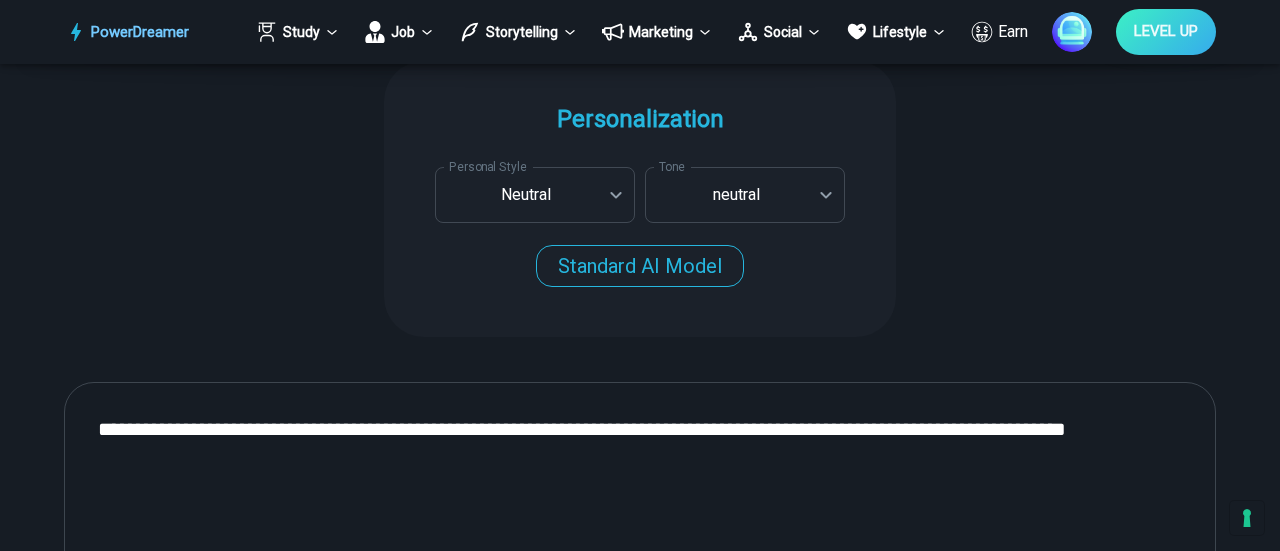 scroll, scrollTop: 600, scrollLeft: 0, axis: vertical 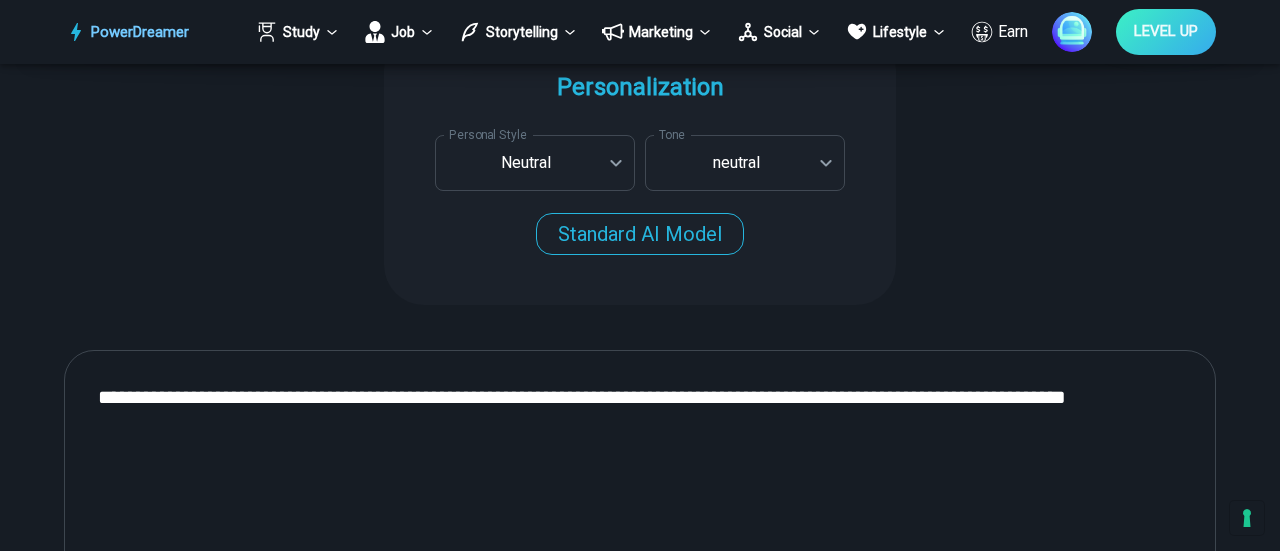 drag, startPoint x: 128, startPoint y: 421, endPoint x: 0, endPoint y: 349, distance: 146.86047 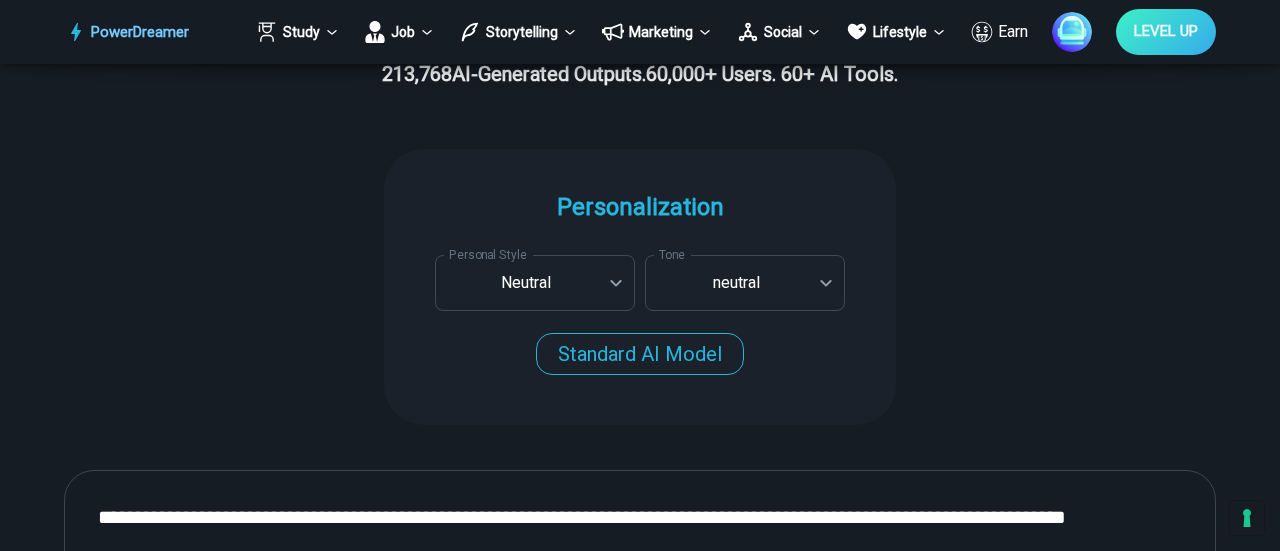 scroll, scrollTop: 300, scrollLeft: 0, axis: vertical 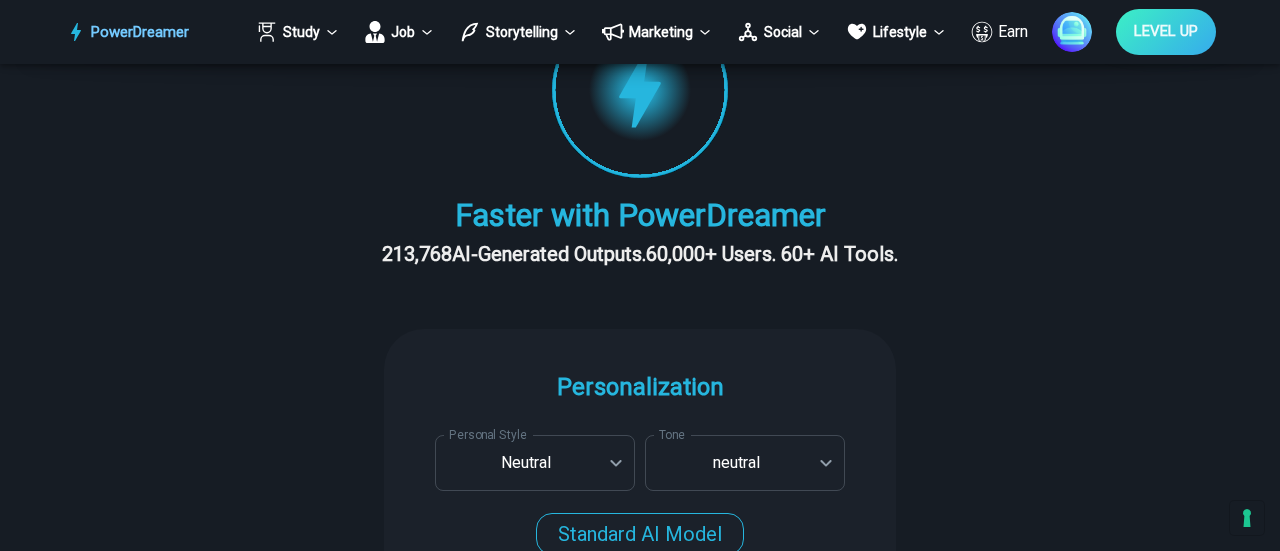 click at bounding box center [1072, 32] 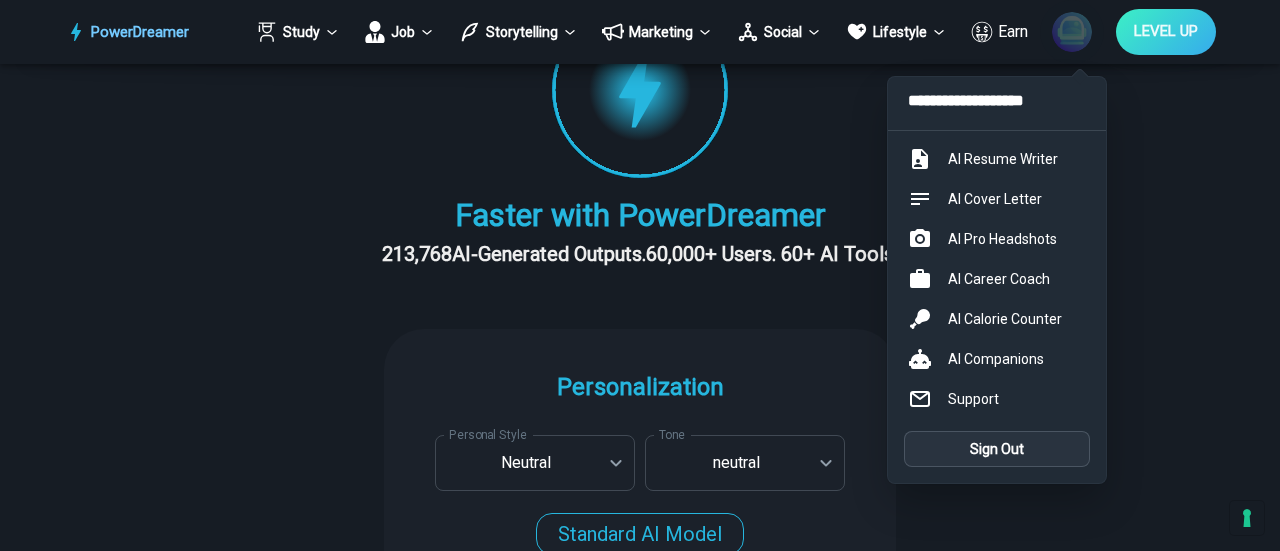 click on "Sign Out" at bounding box center (997, 449) 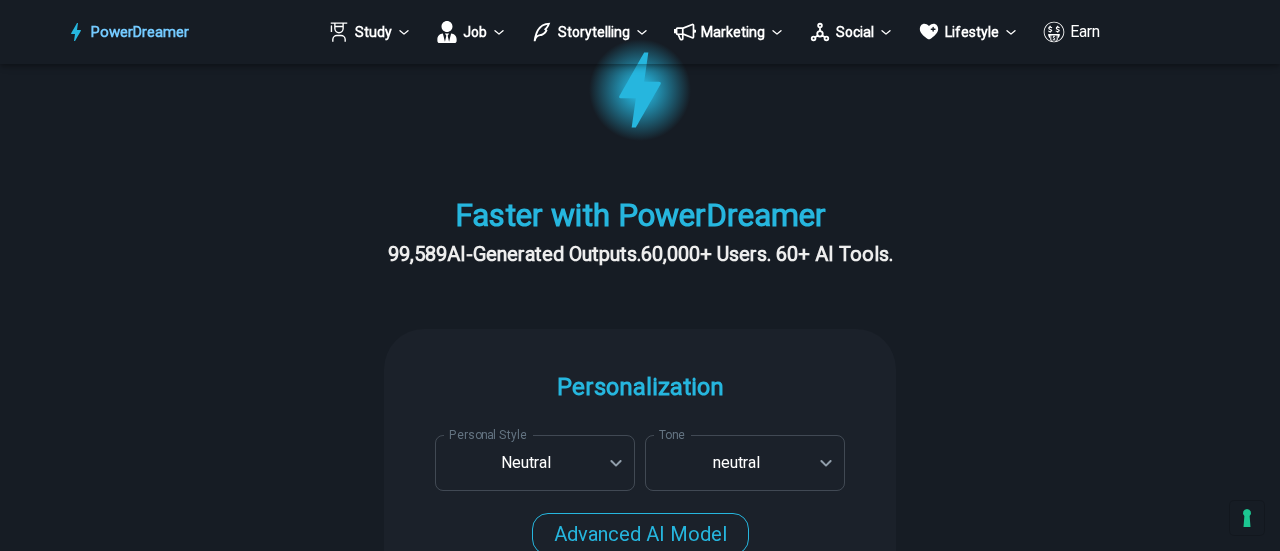 click at bounding box center [1054, 32] 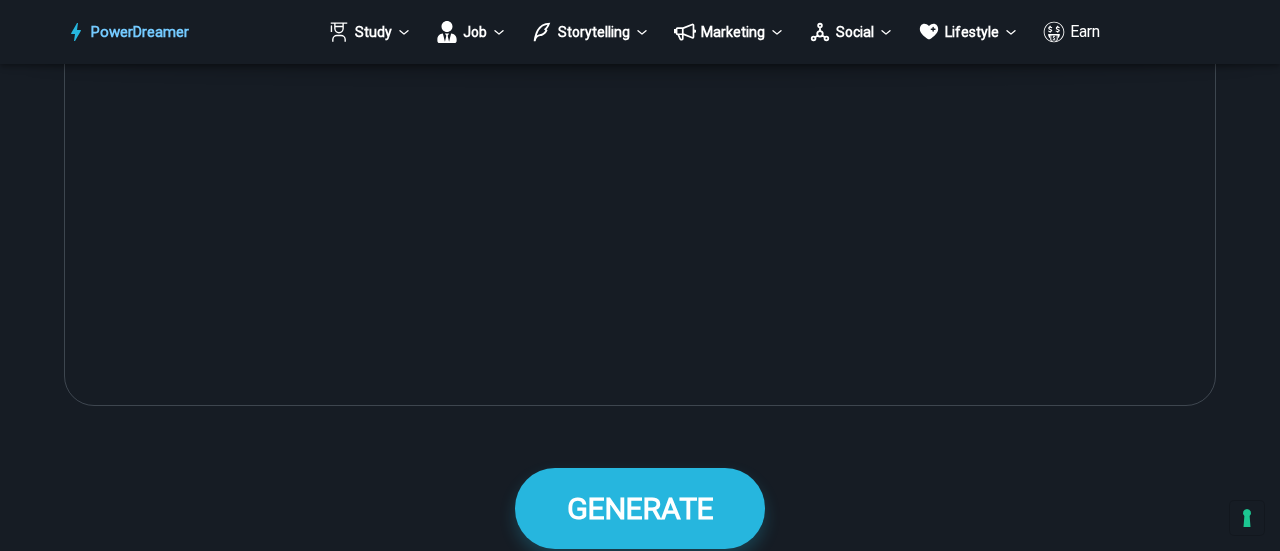 scroll, scrollTop: 1300, scrollLeft: 0, axis: vertical 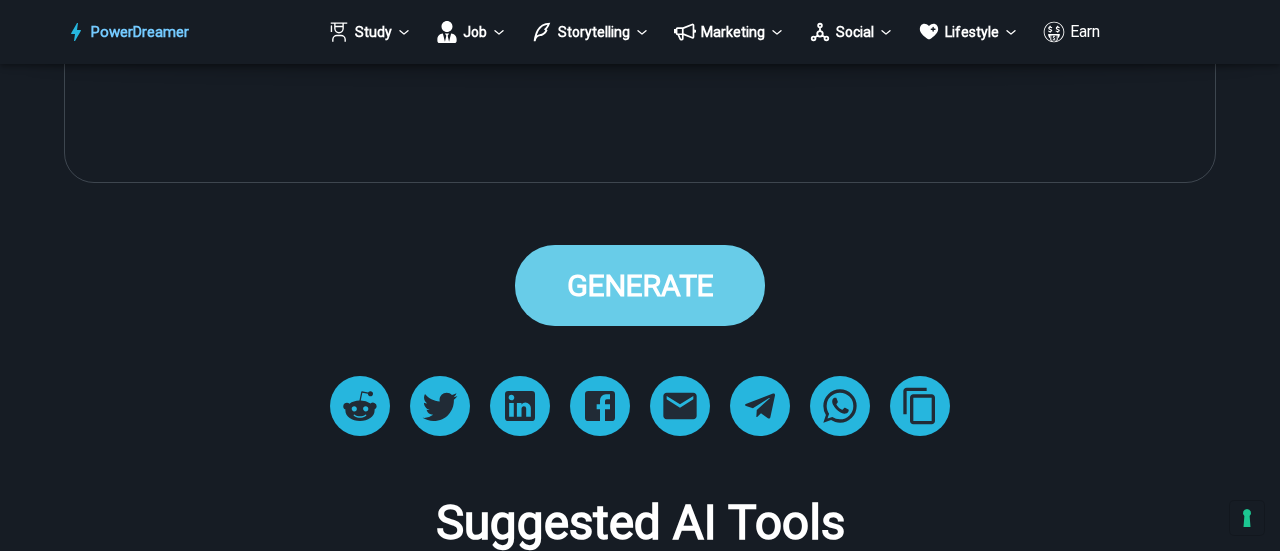 click on "GENERATE" at bounding box center (640, 285) 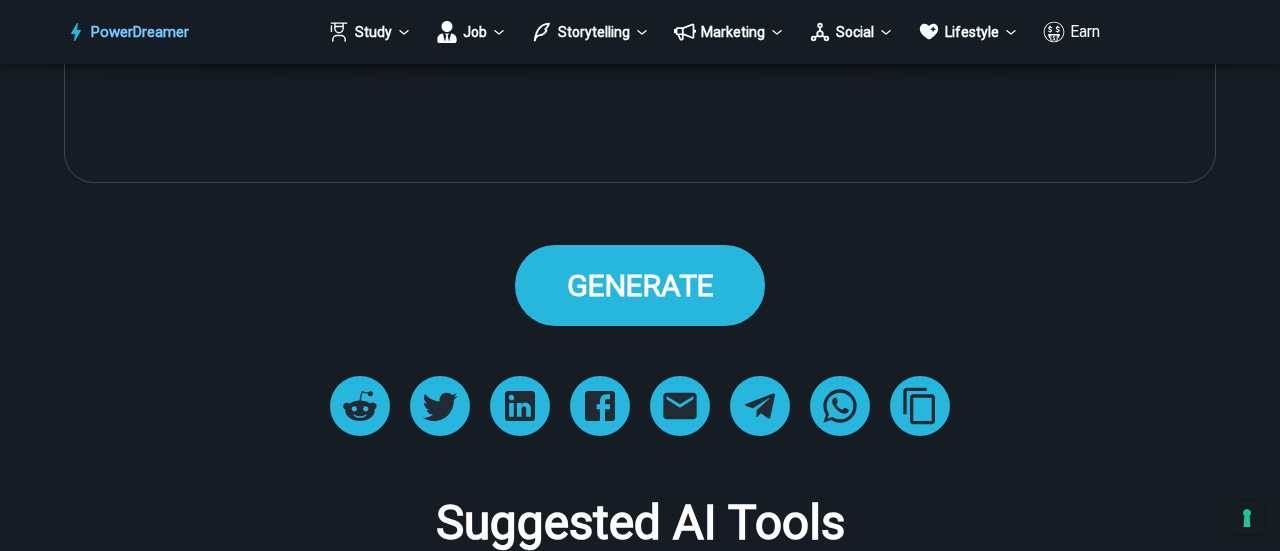 scroll, scrollTop: 0, scrollLeft: 0, axis: both 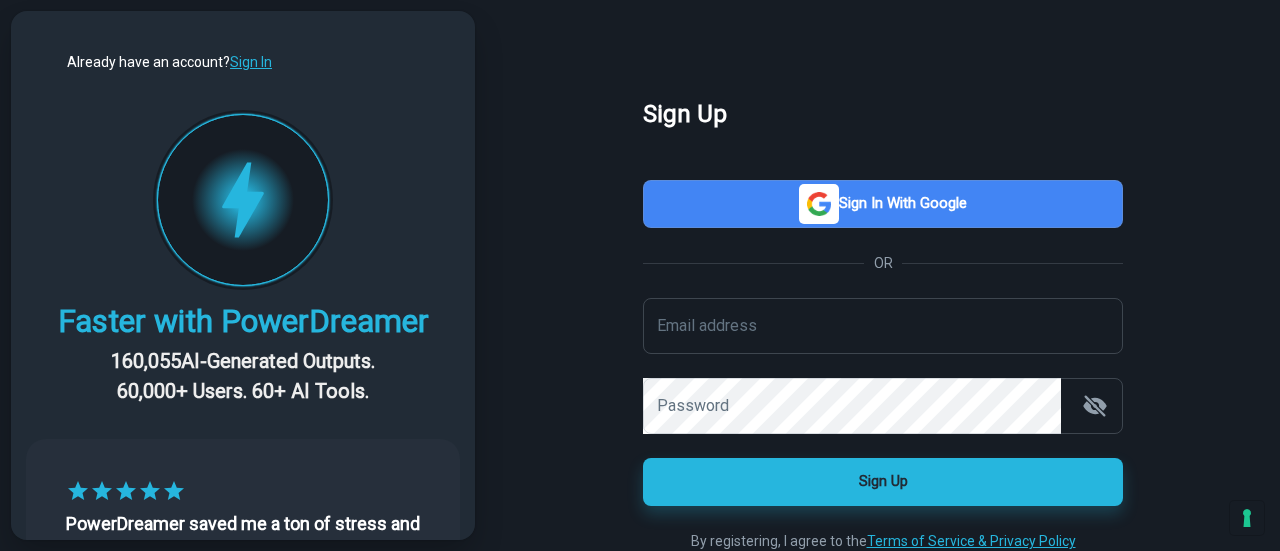 click on "Sign in with Google" at bounding box center (883, 204) 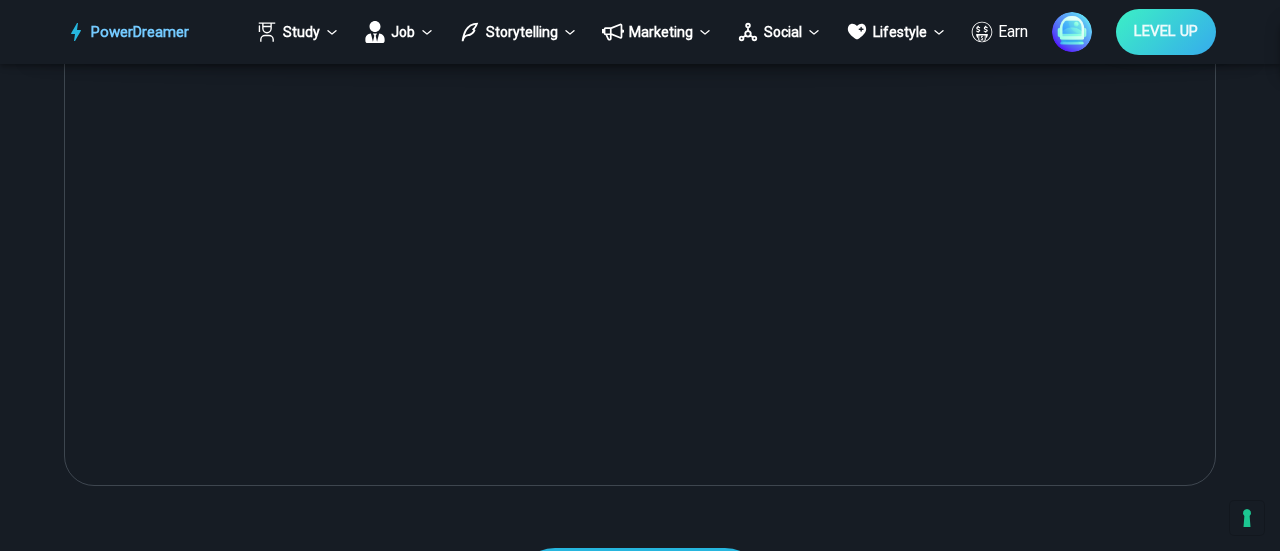 scroll, scrollTop: 1300, scrollLeft: 0, axis: vertical 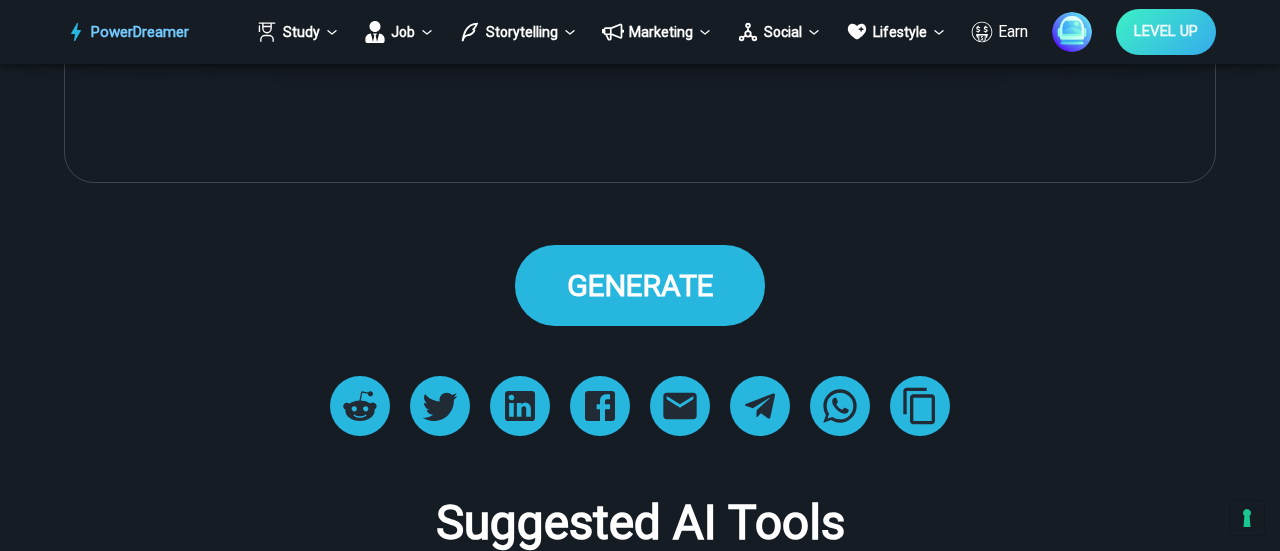 click on "GENERATE" at bounding box center (640, 285) 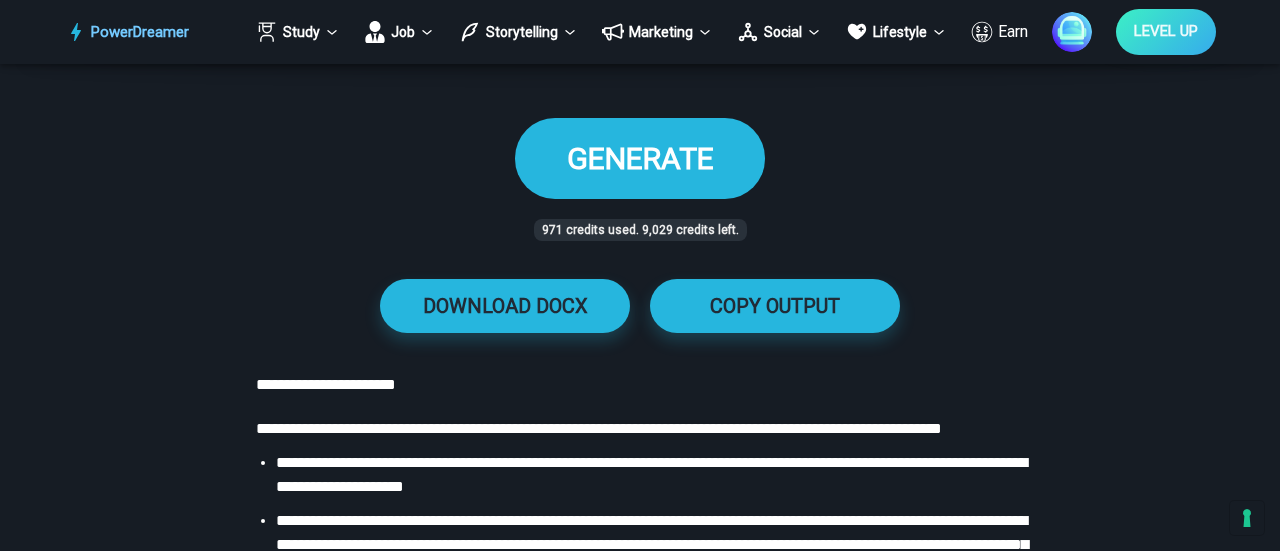 scroll, scrollTop: 1400, scrollLeft: 0, axis: vertical 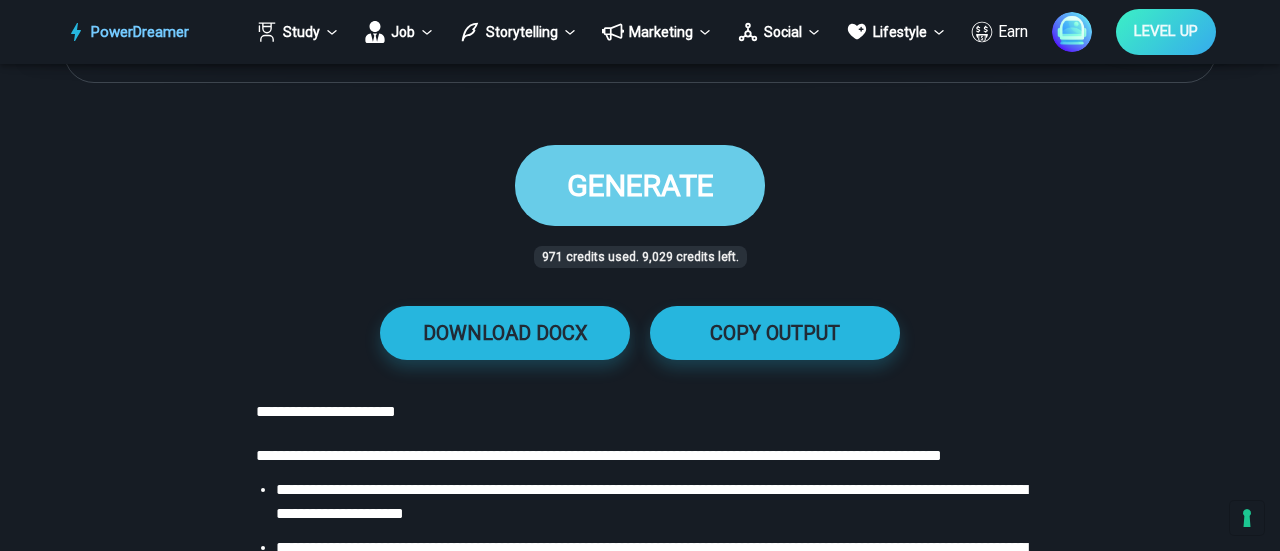 click on "GENERATE" at bounding box center (640, 185) 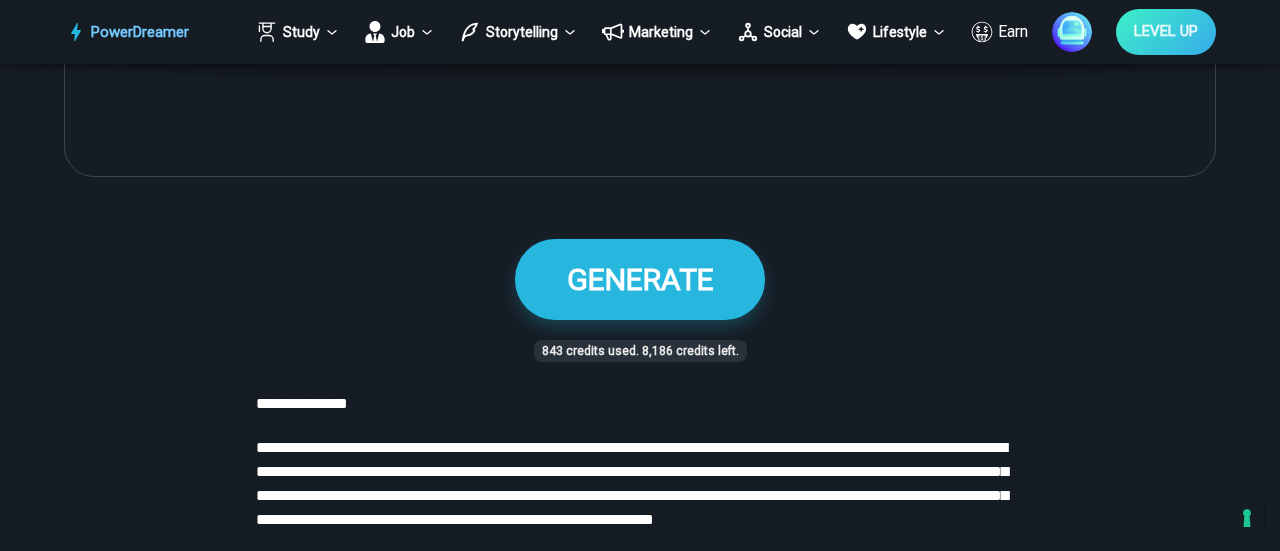 scroll, scrollTop: 1300, scrollLeft: 0, axis: vertical 